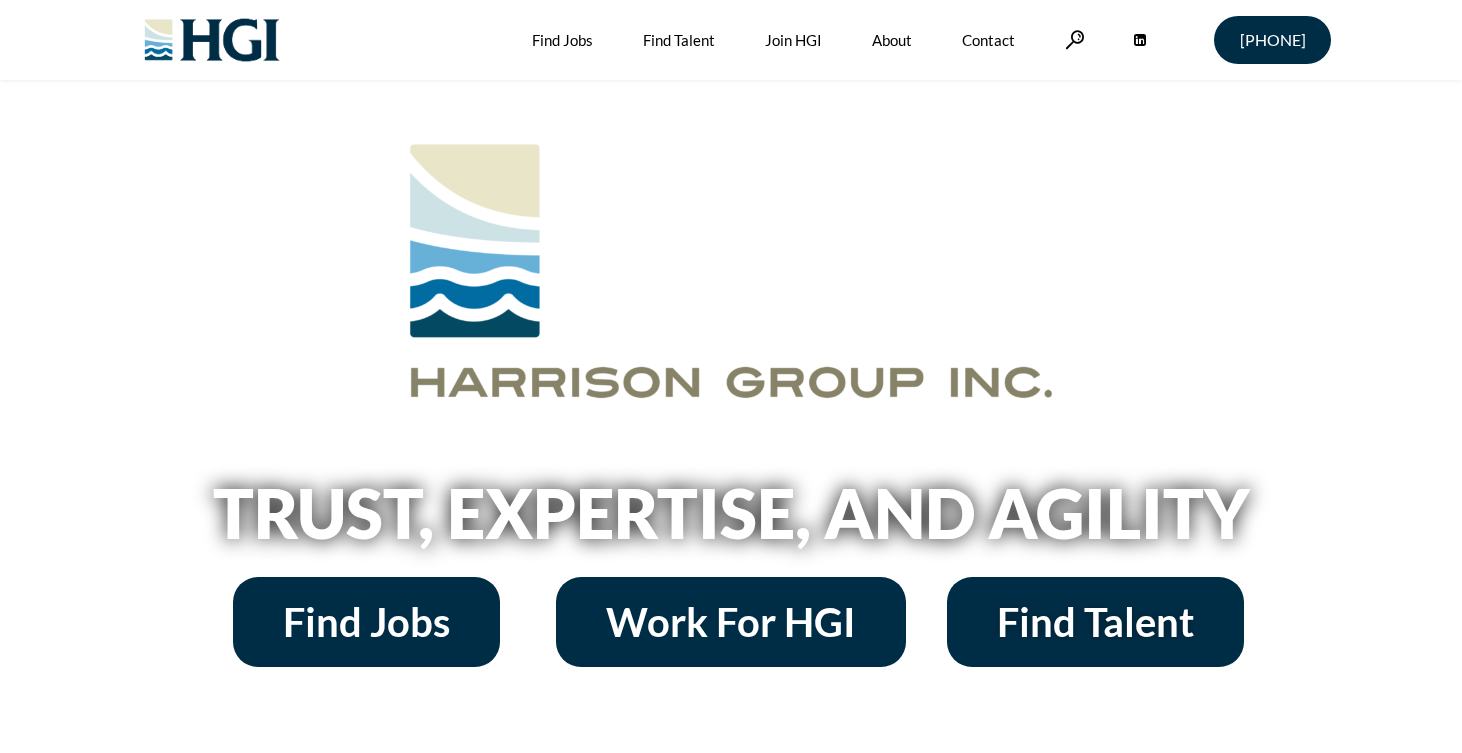 scroll, scrollTop: 0, scrollLeft: 0, axis: both 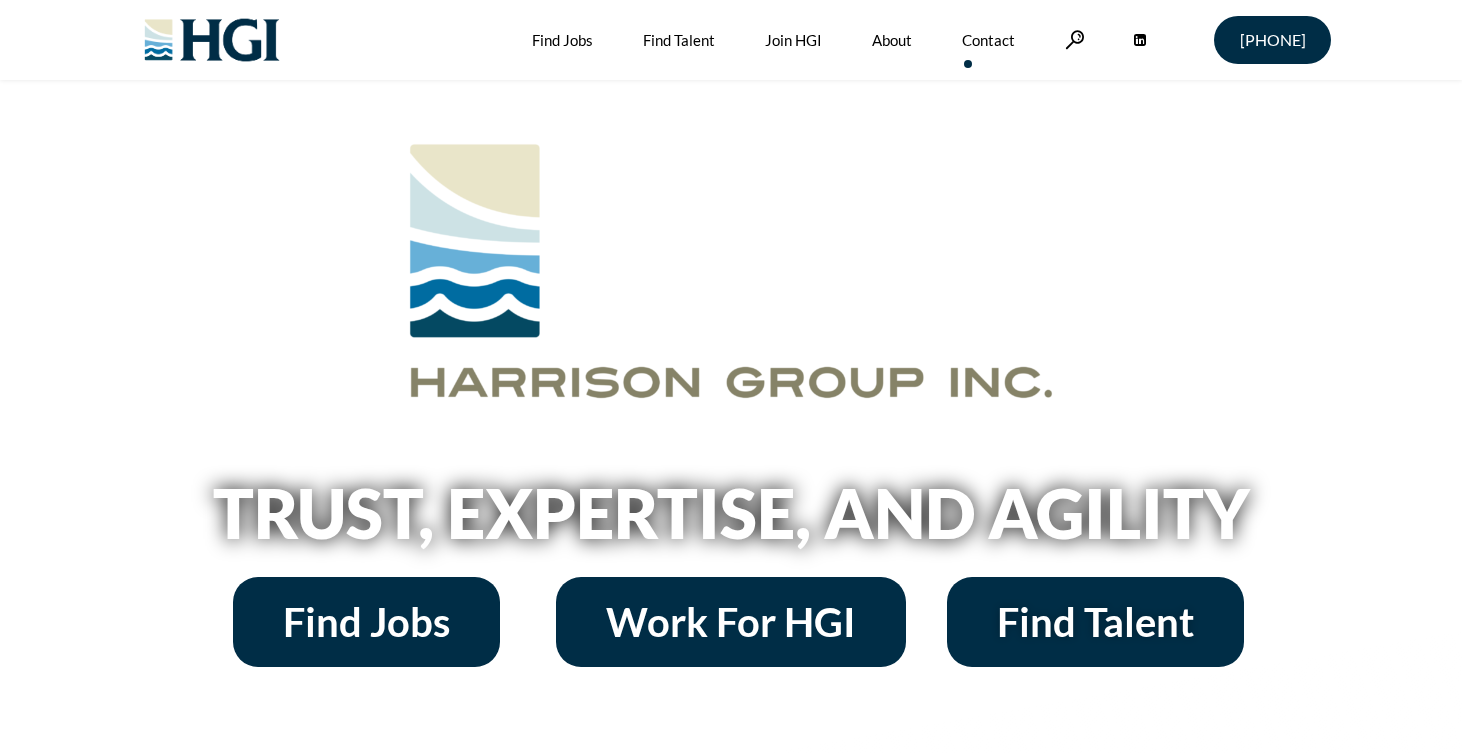 click on "Contact" at bounding box center (988, 40) 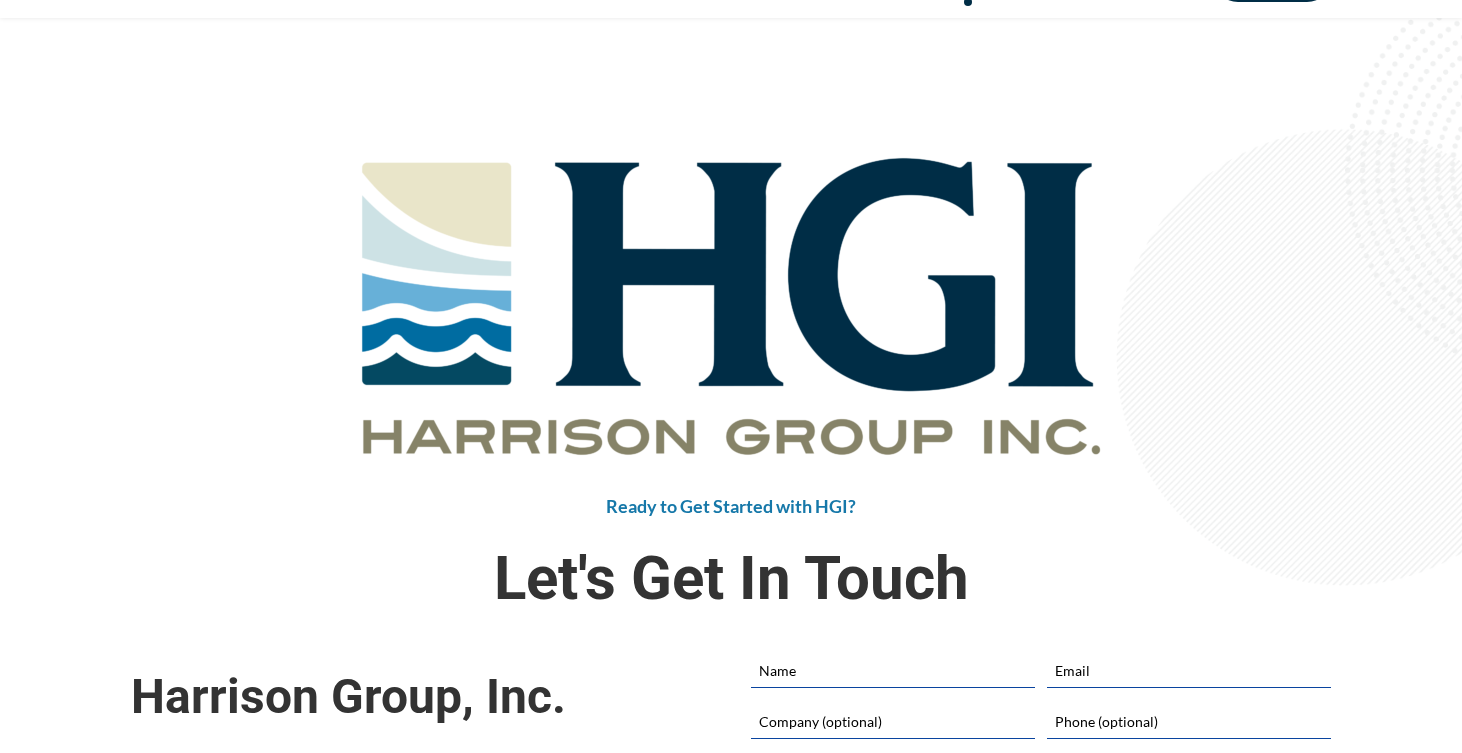 scroll, scrollTop: 0, scrollLeft: 0, axis: both 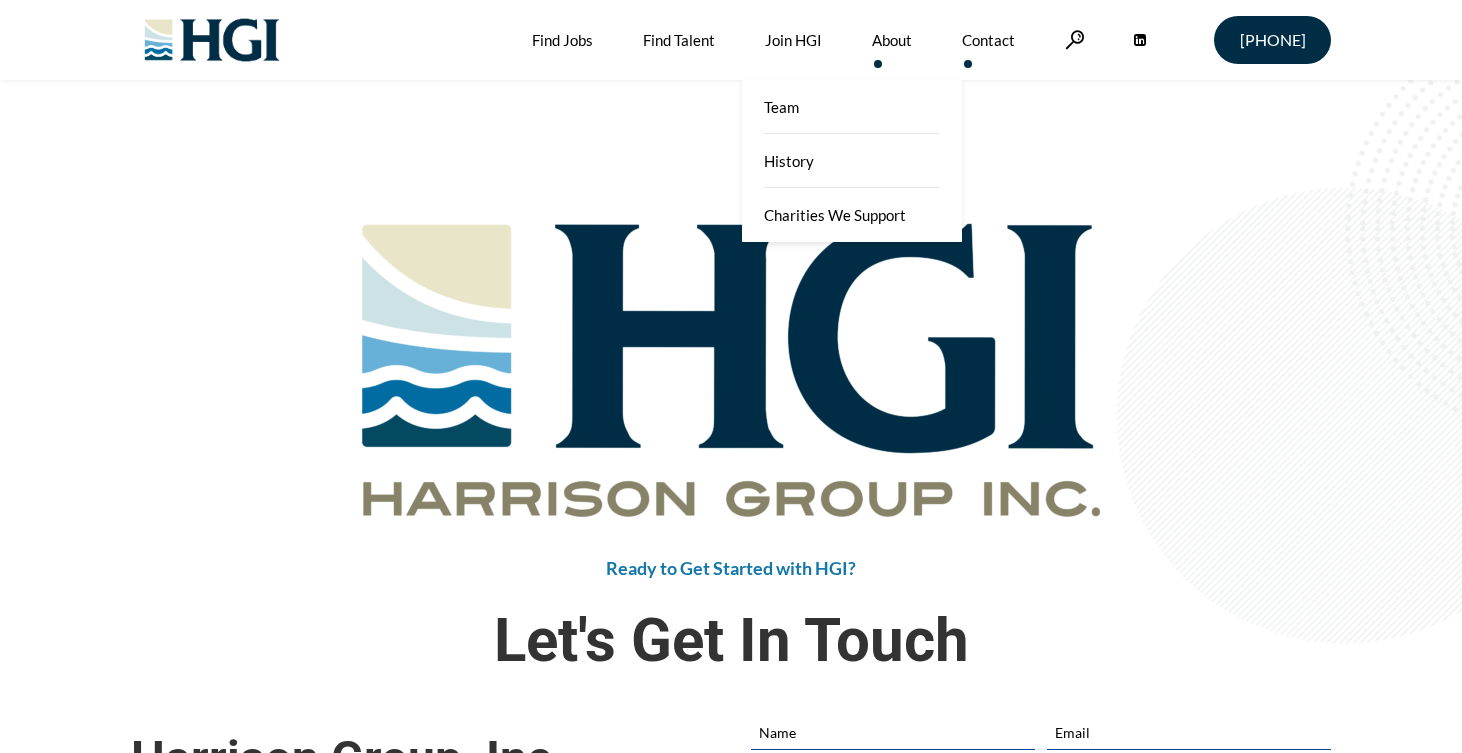 click on "About" at bounding box center [892, 40] 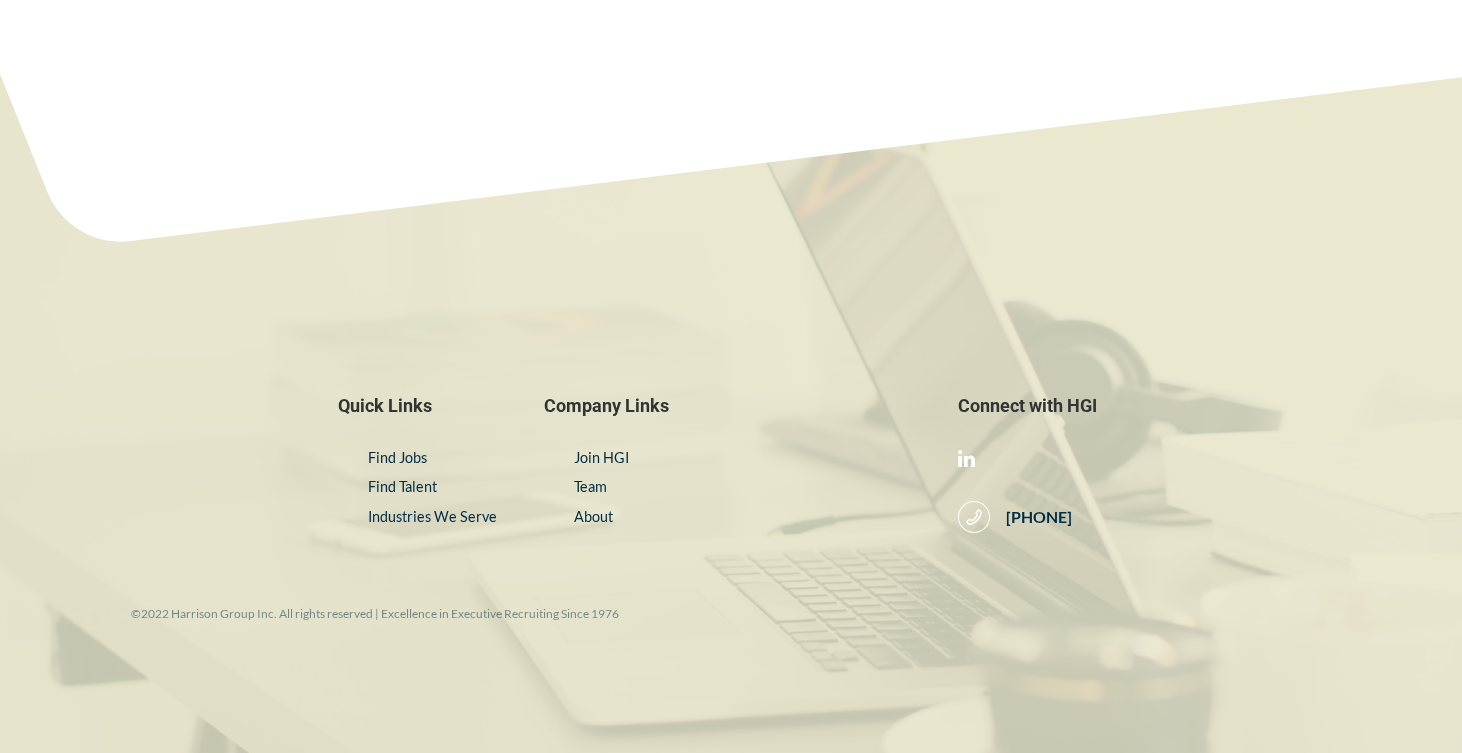 scroll, scrollTop: 3128, scrollLeft: 0, axis: vertical 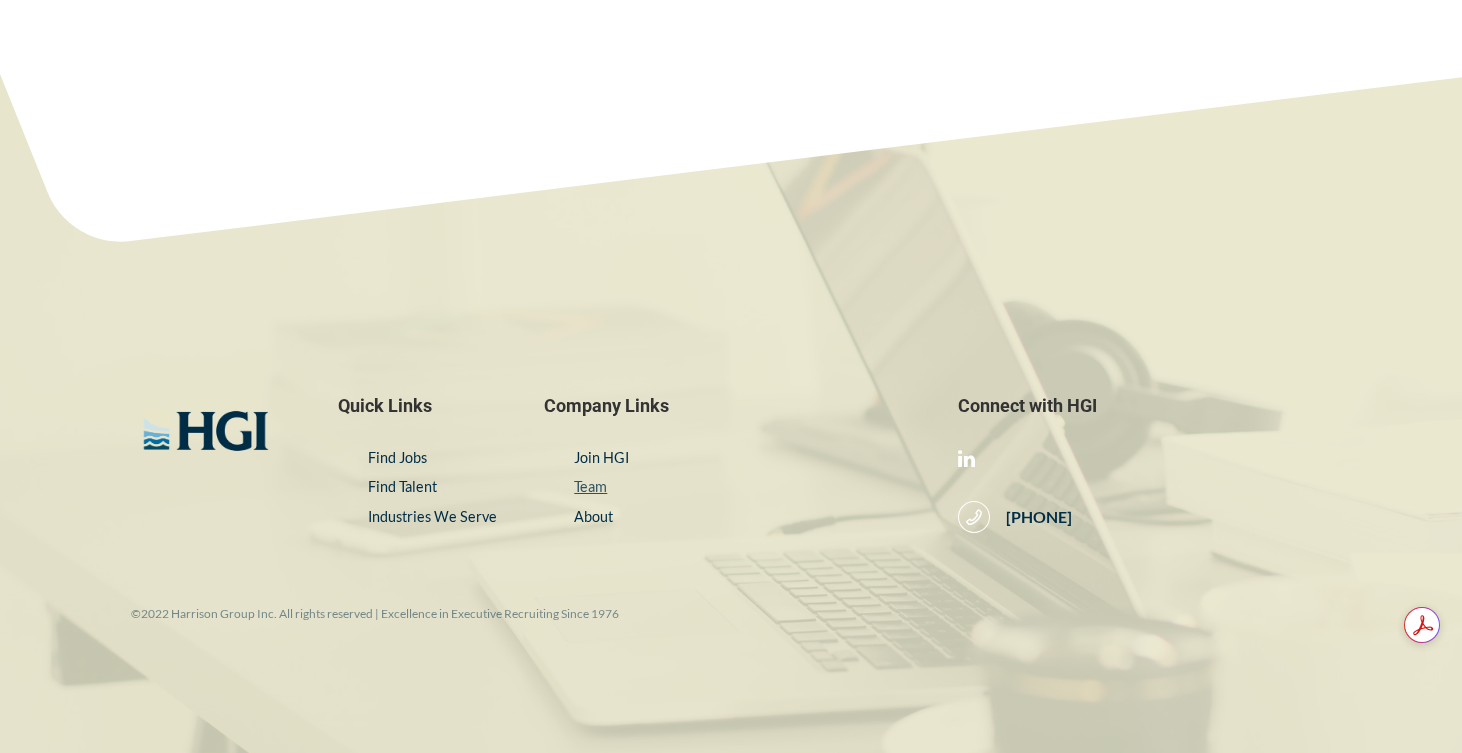 click on "Team" at bounding box center (590, 486) 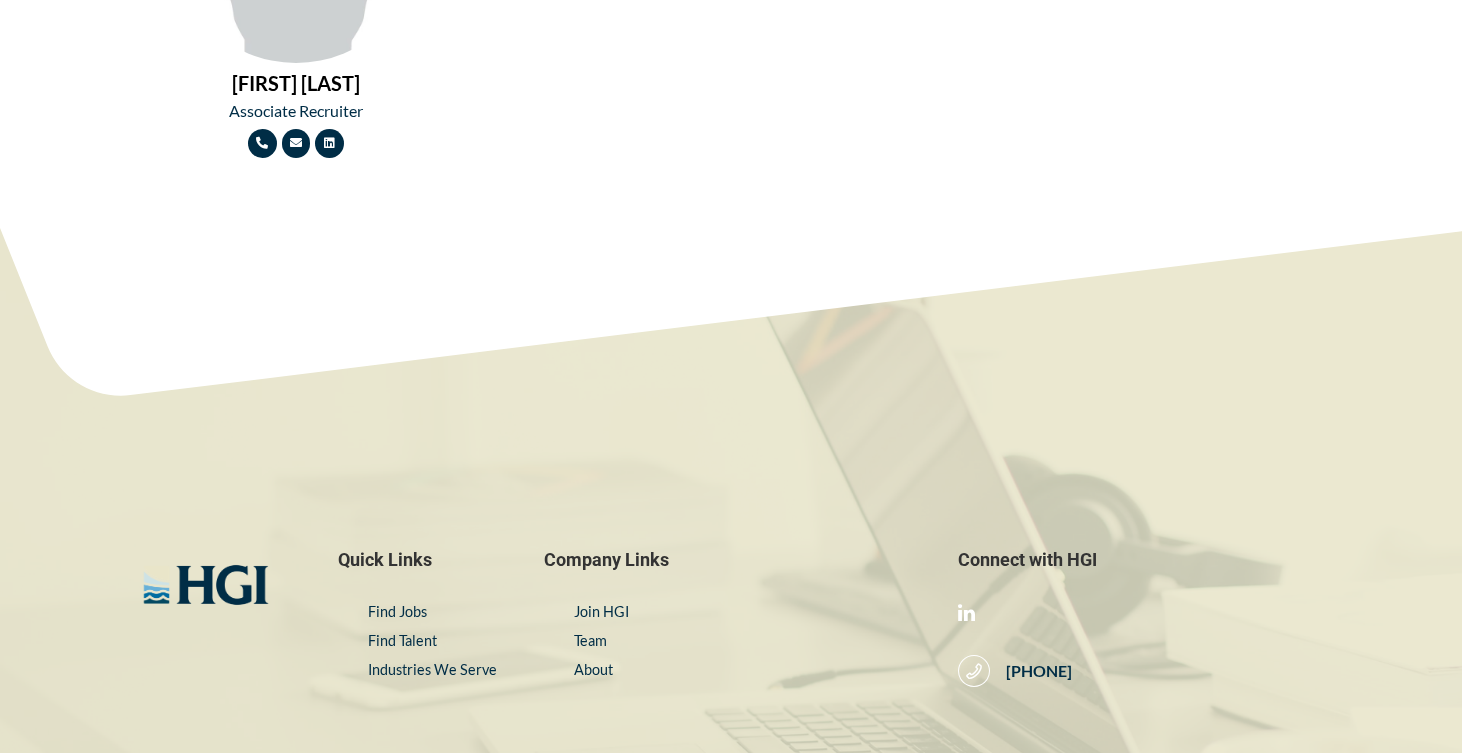 scroll, scrollTop: 3286, scrollLeft: 0, axis: vertical 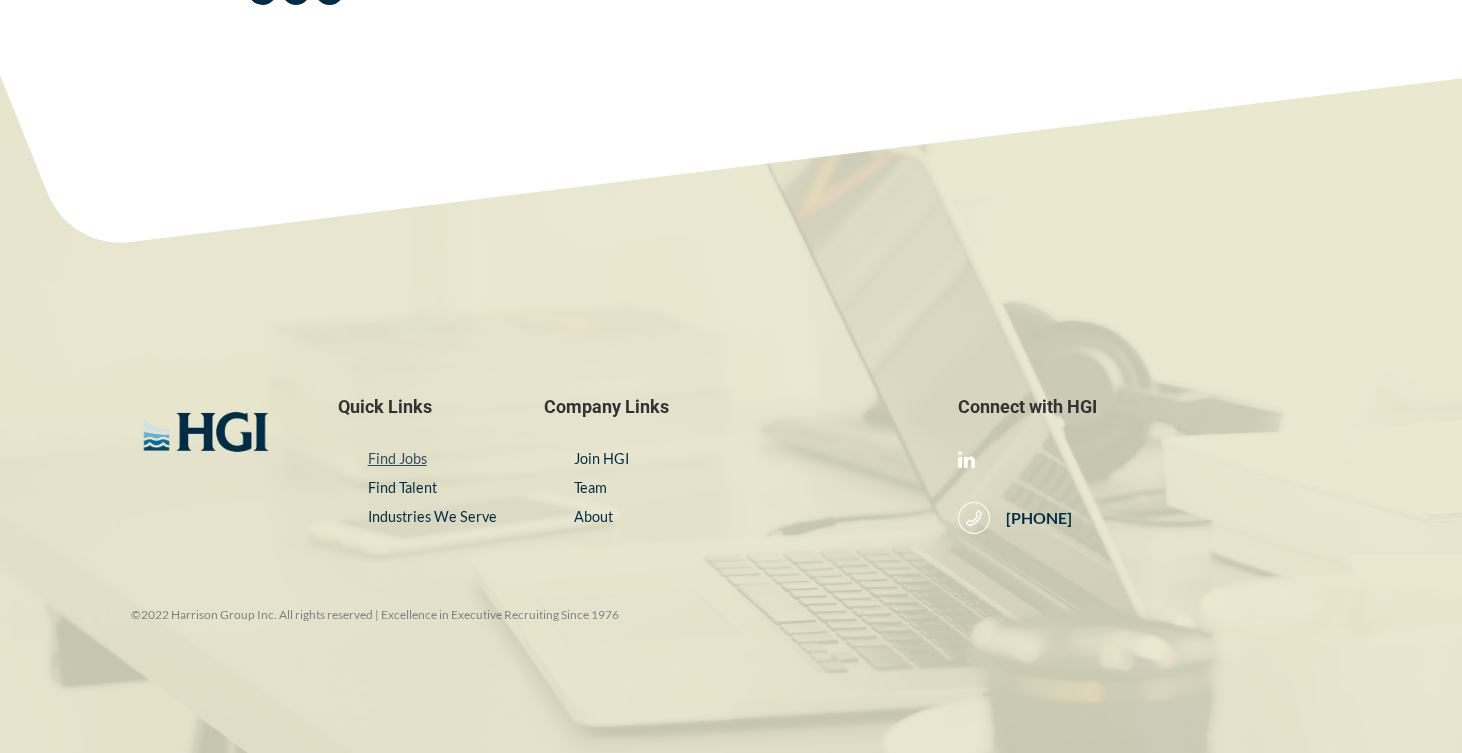 click on "Find Jobs" at bounding box center [397, 458] 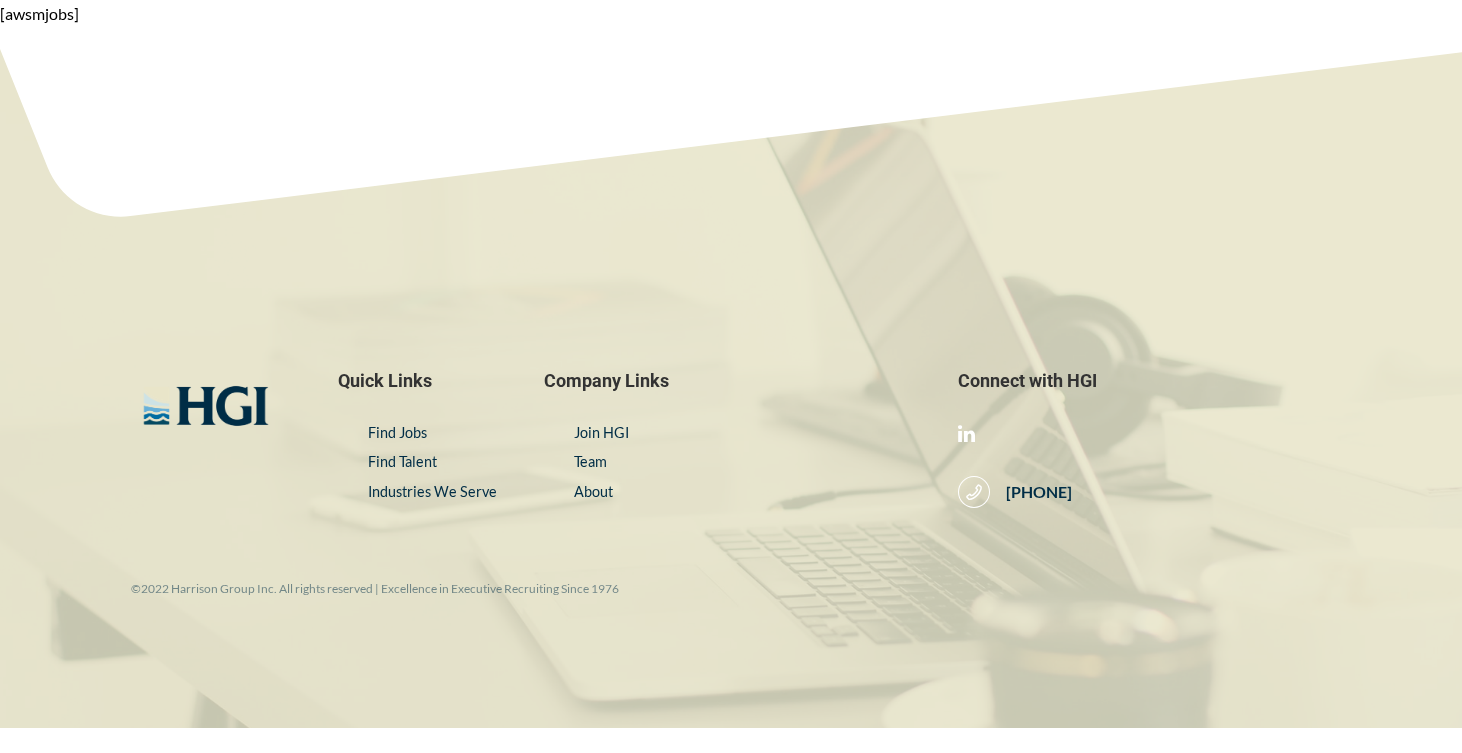 scroll, scrollTop: 0, scrollLeft: 0, axis: both 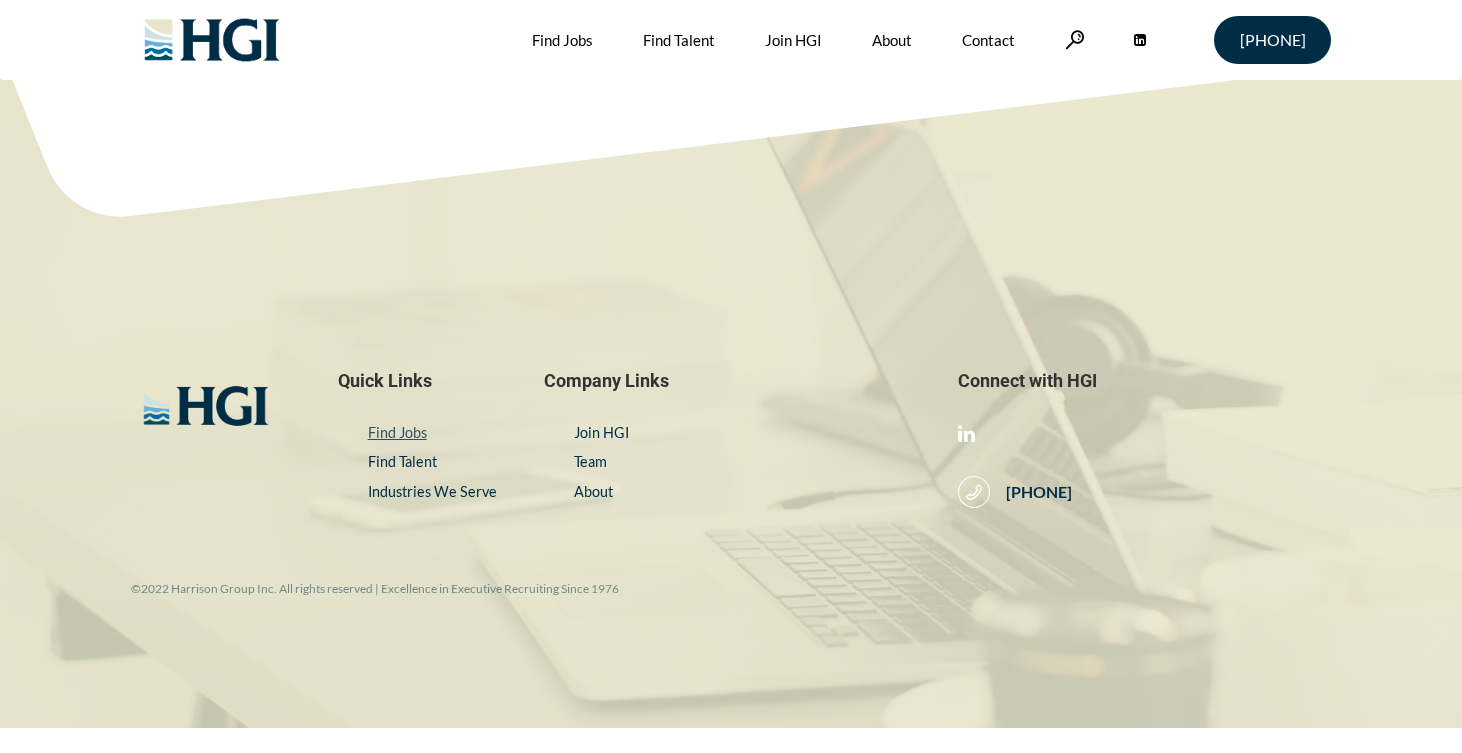click on "Find Jobs" at bounding box center (397, 432) 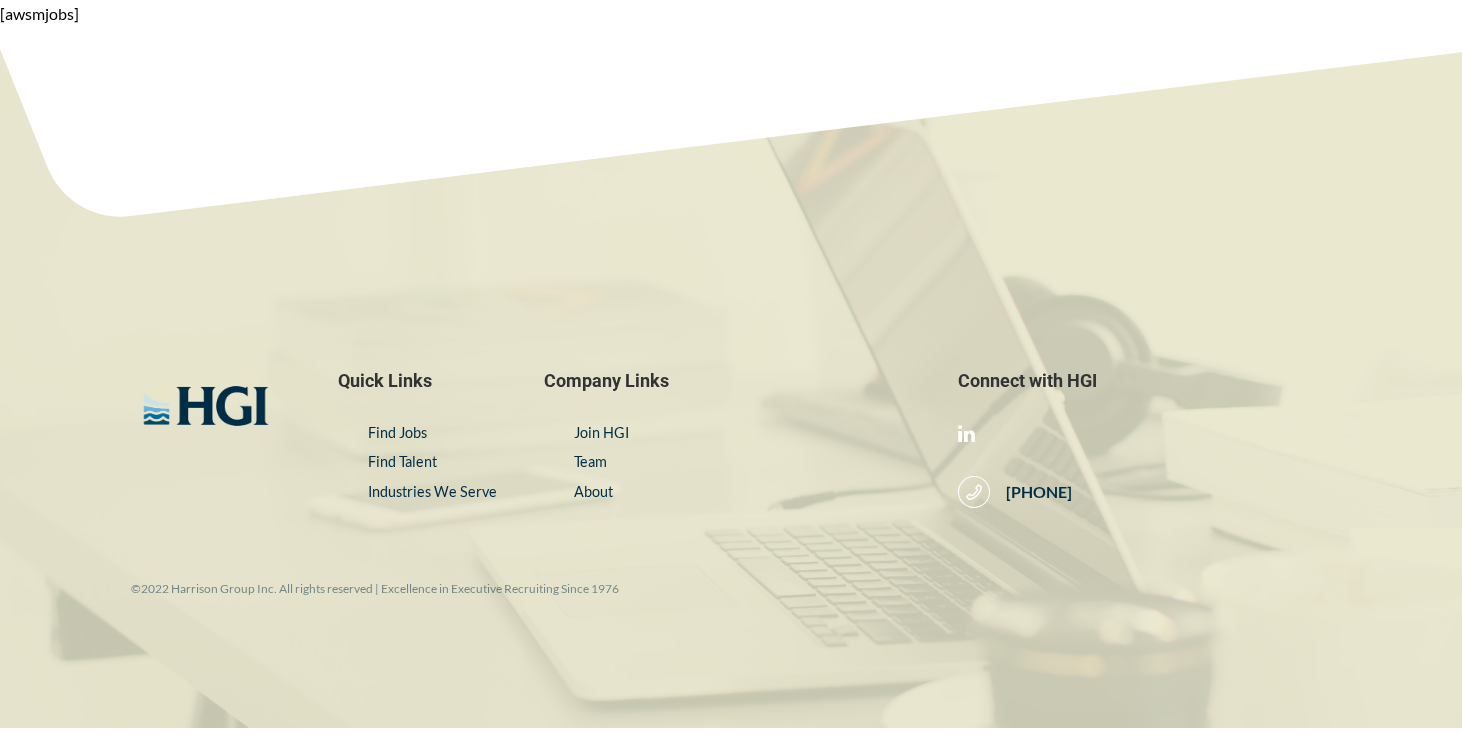 scroll, scrollTop: 0, scrollLeft: 0, axis: both 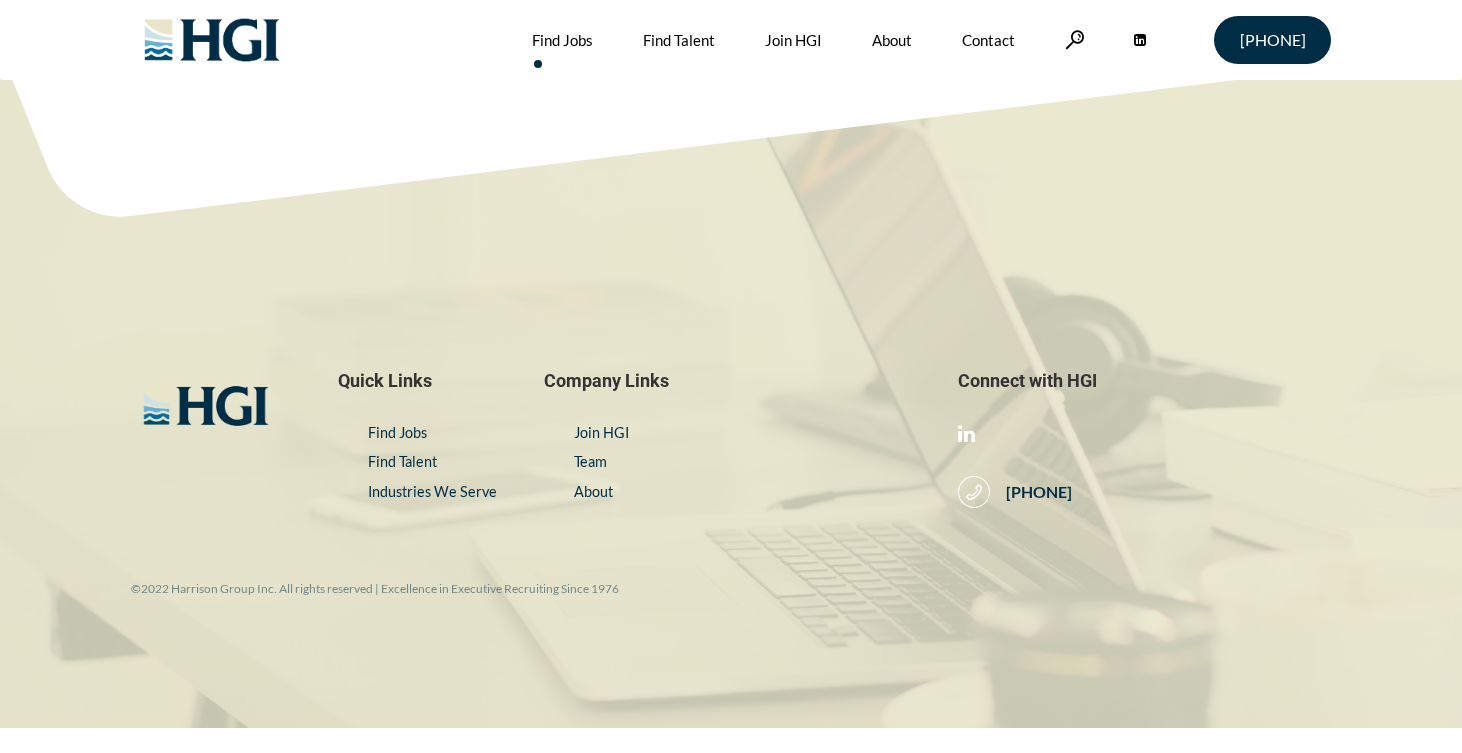 click on "Find Jobs" at bounding box center (562, 40) 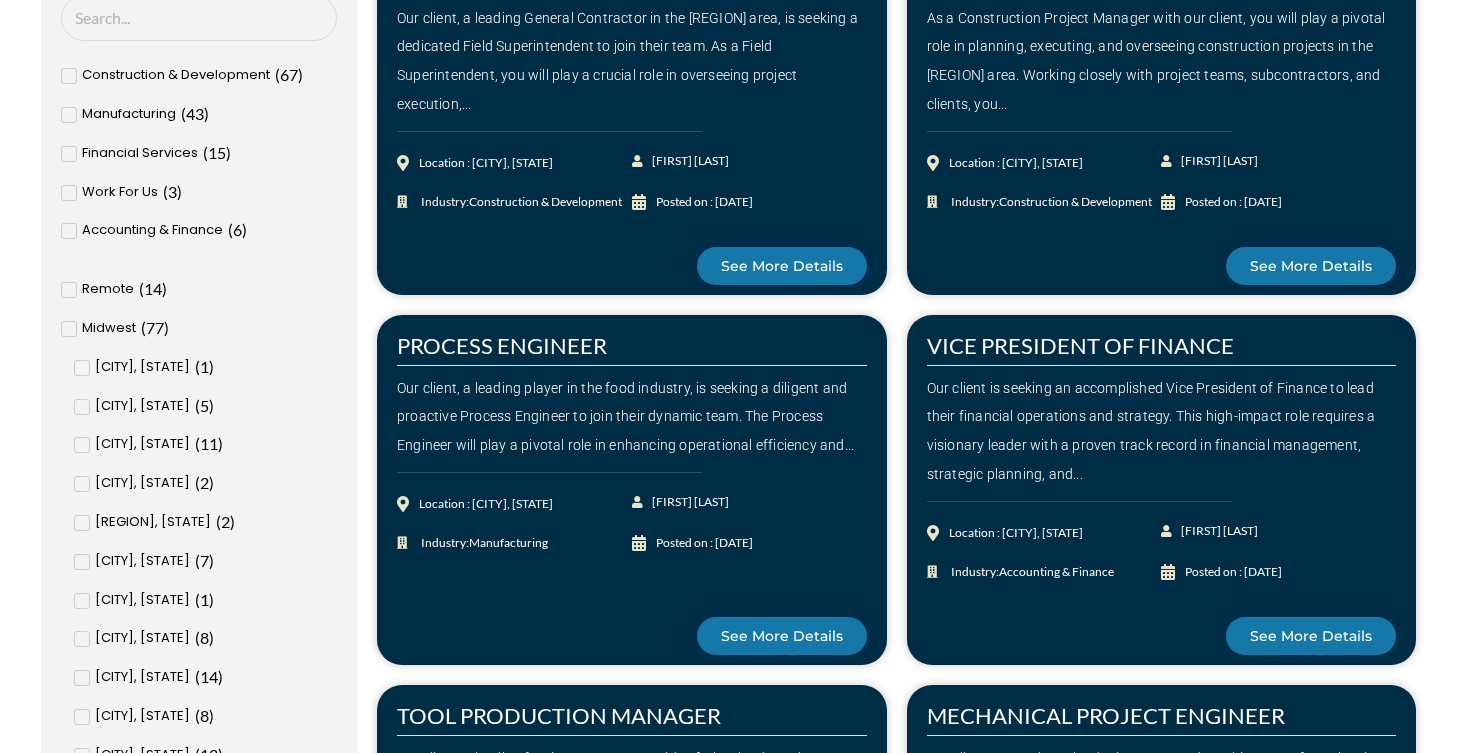 scroll, scrollTop: 626, scrollLeft: 0, axis: vertical 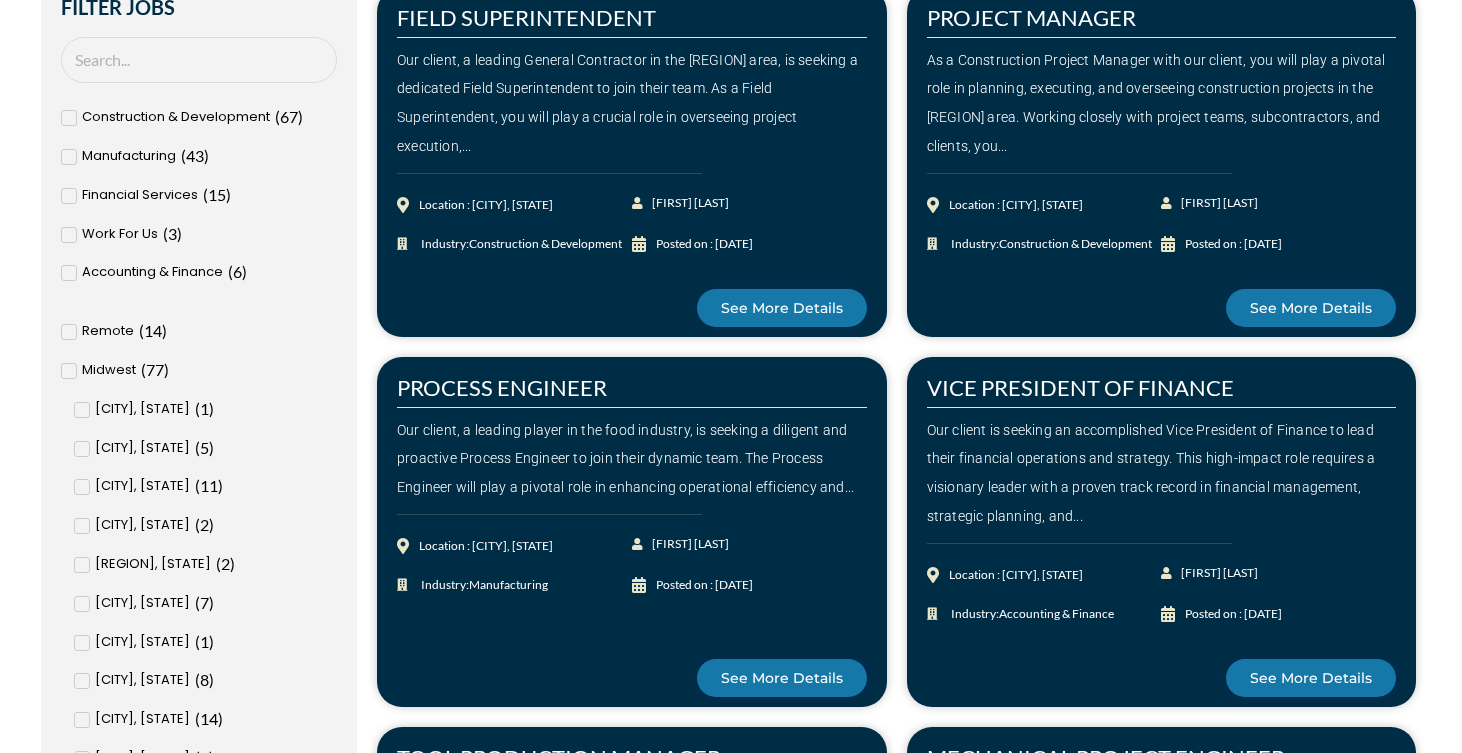 click at bounding box center (69, 332) 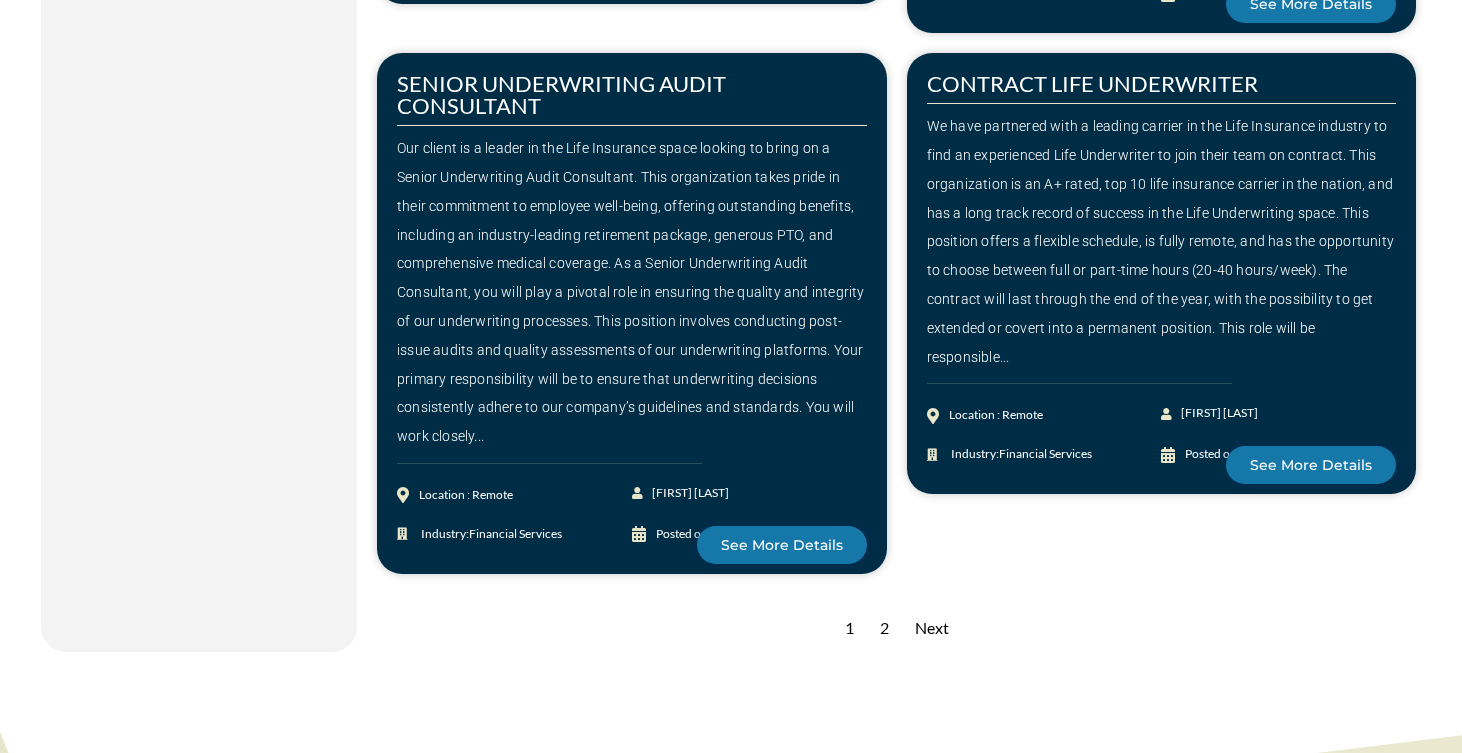 scroll, scrollTop: 2333, scrollLeft: 0, axis: vertical 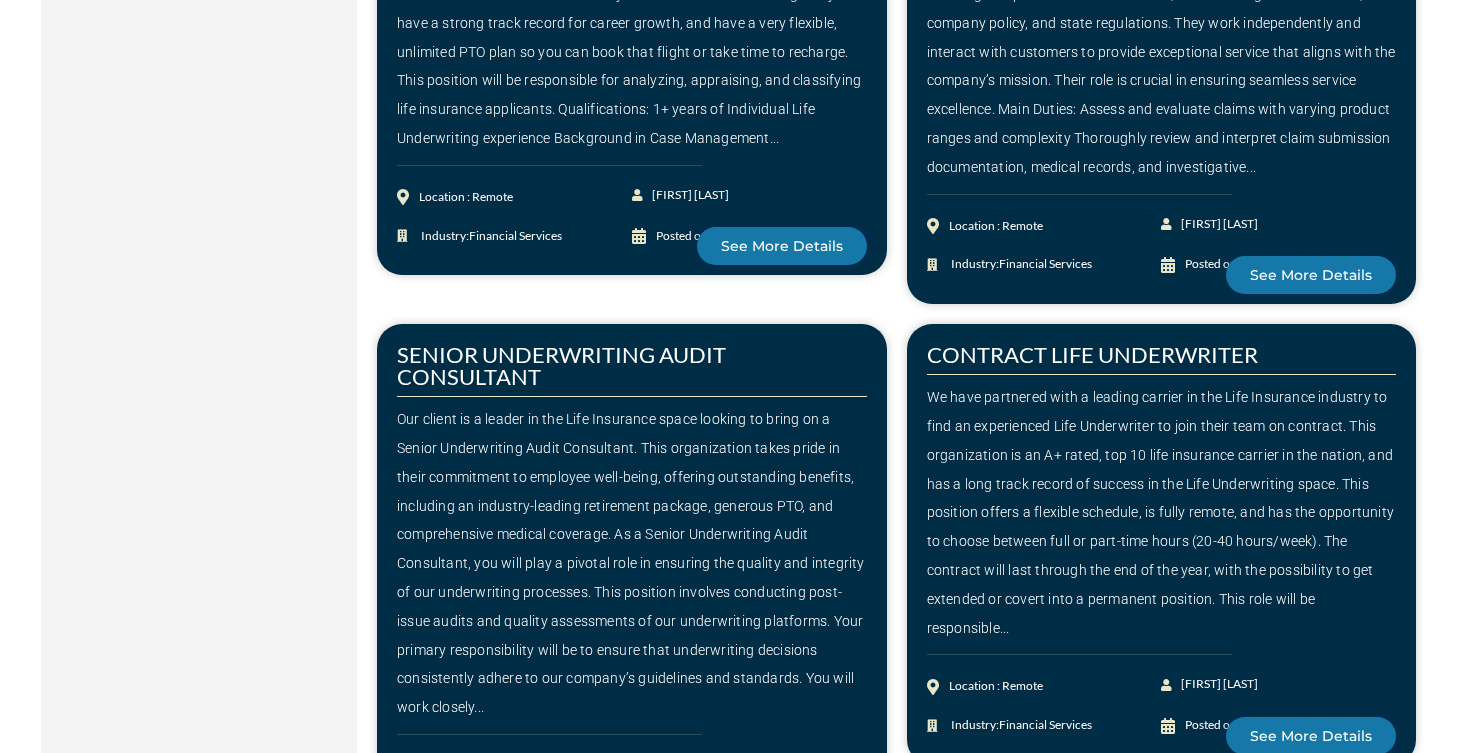 click on "We have partnered with a leading carrier in the Life Insurance industry to find an experienced Life Underwriter to join their team on contract. This organization is an A+ rated, top 10 life insurance carrier in the nation, and has a long track record of success in the Life Underwriting space. This position offers a flexible schedule, is fully remote, and has the opportunity to choose between full or part-time hours (20-40 hours/week). The contract will last through the end of the year, with the possibility to get extended or covert into a permanent position. This role will be responsible..." at bounding box center (1162, 512) 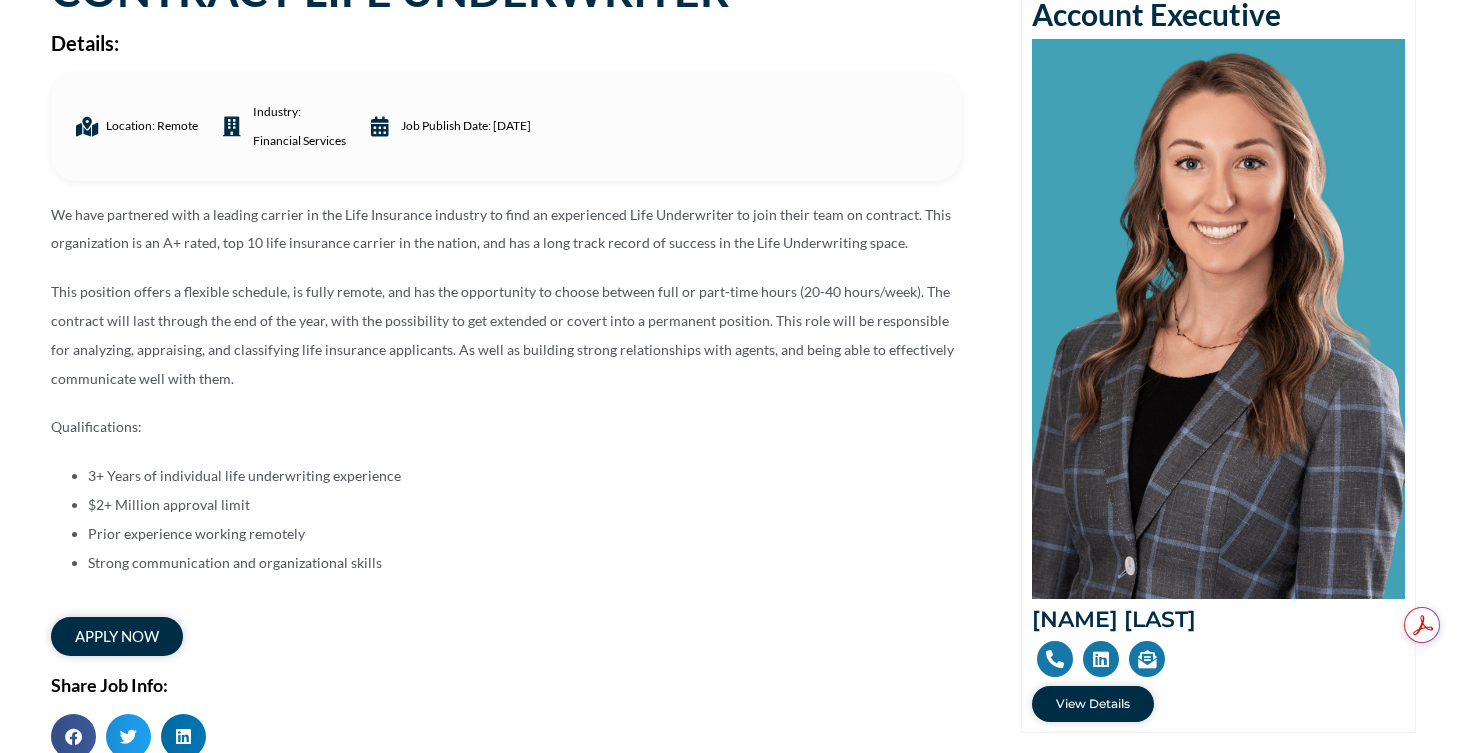 scroll, scrollTop: 260, scrollLeft: 0, axis: vertical 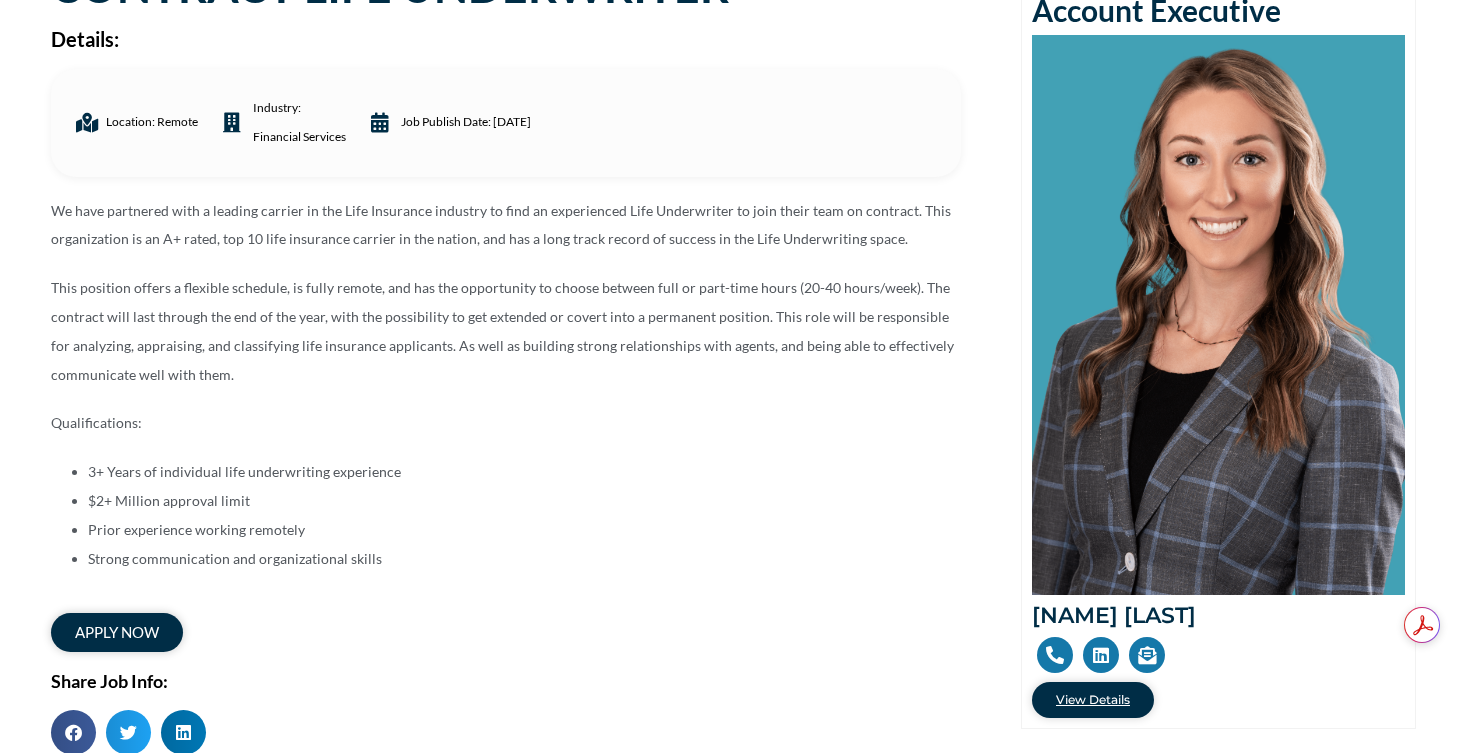 click on "View Details" at bounding box center [1093, 700] 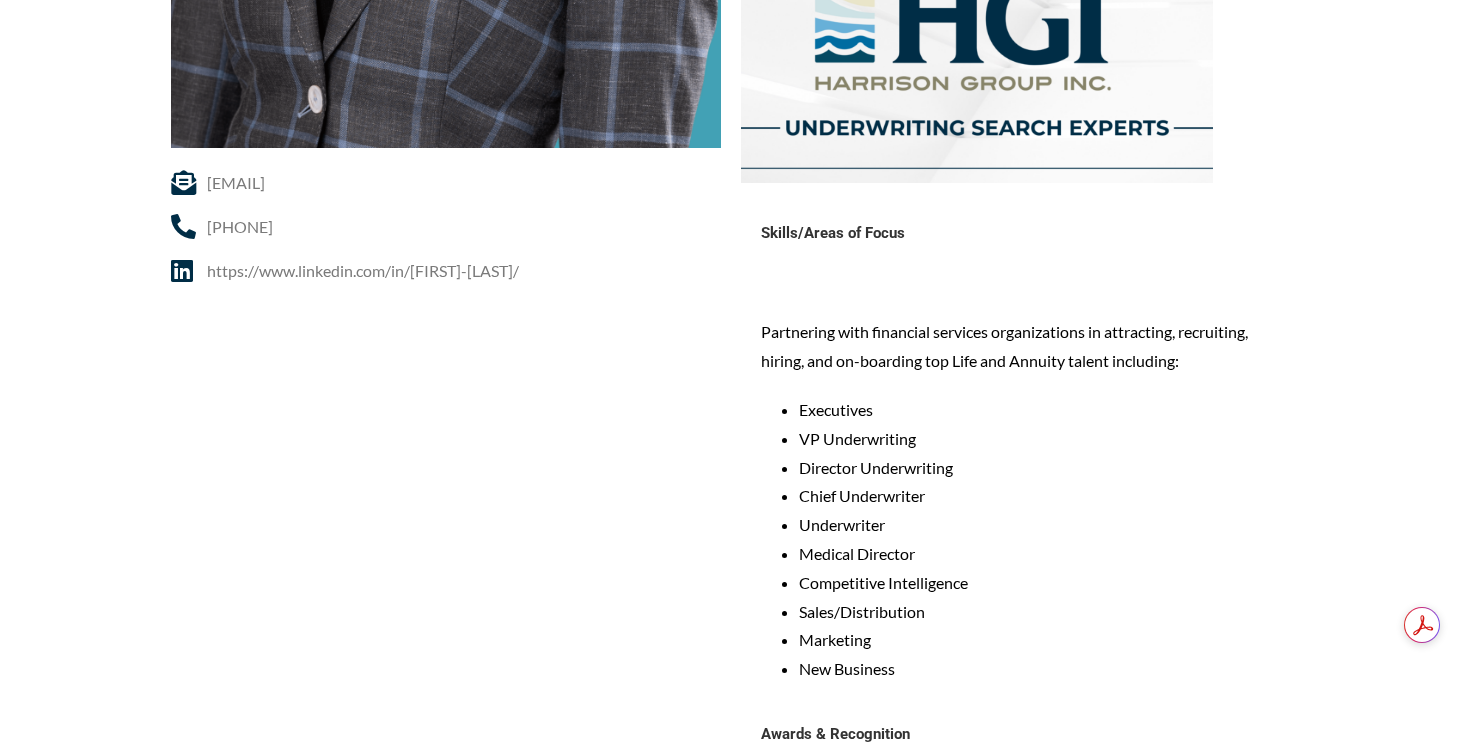 scroll, scrollTop: 905, scrollLeft: 0, axis: vertical 